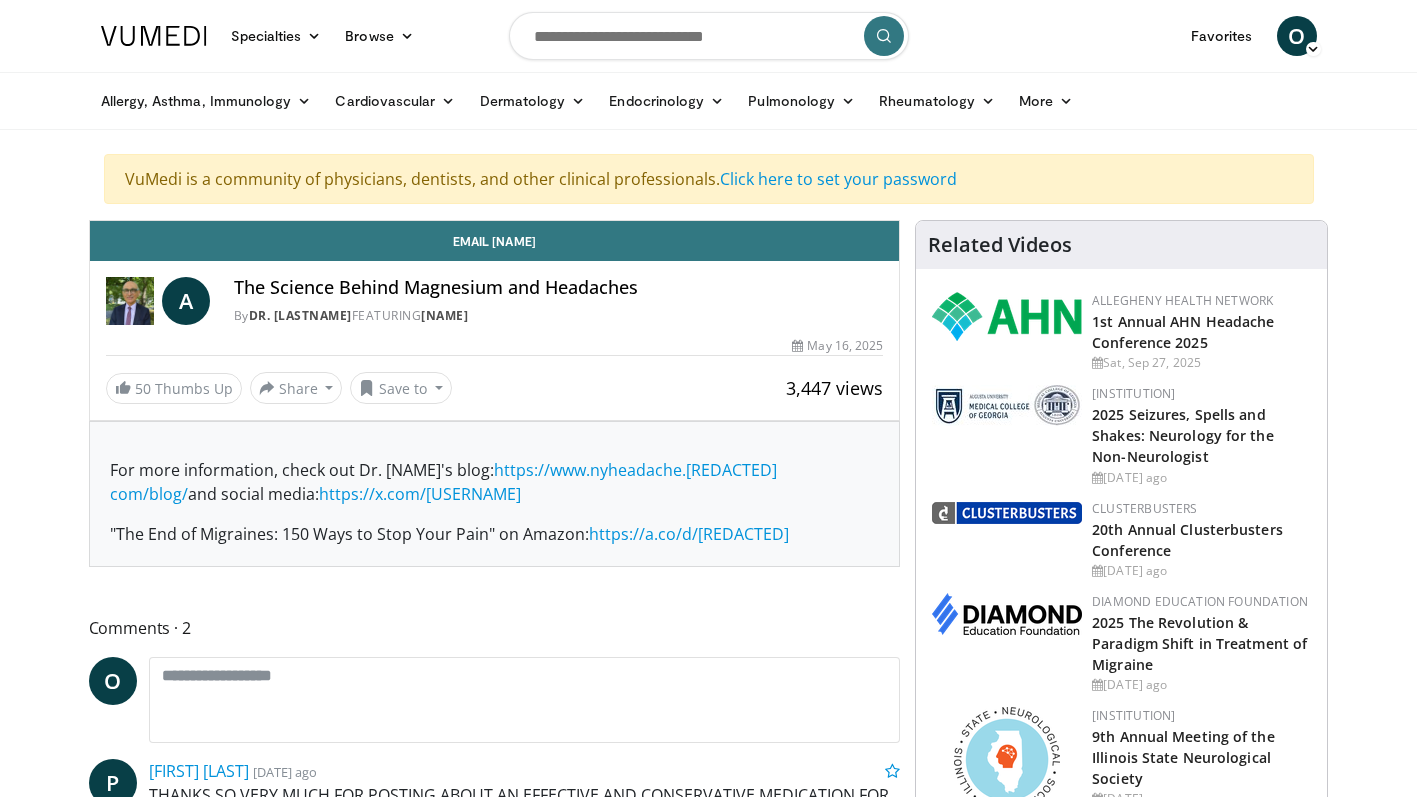scroll, scrollTop: 0, scrollLeft: 0, axis: both 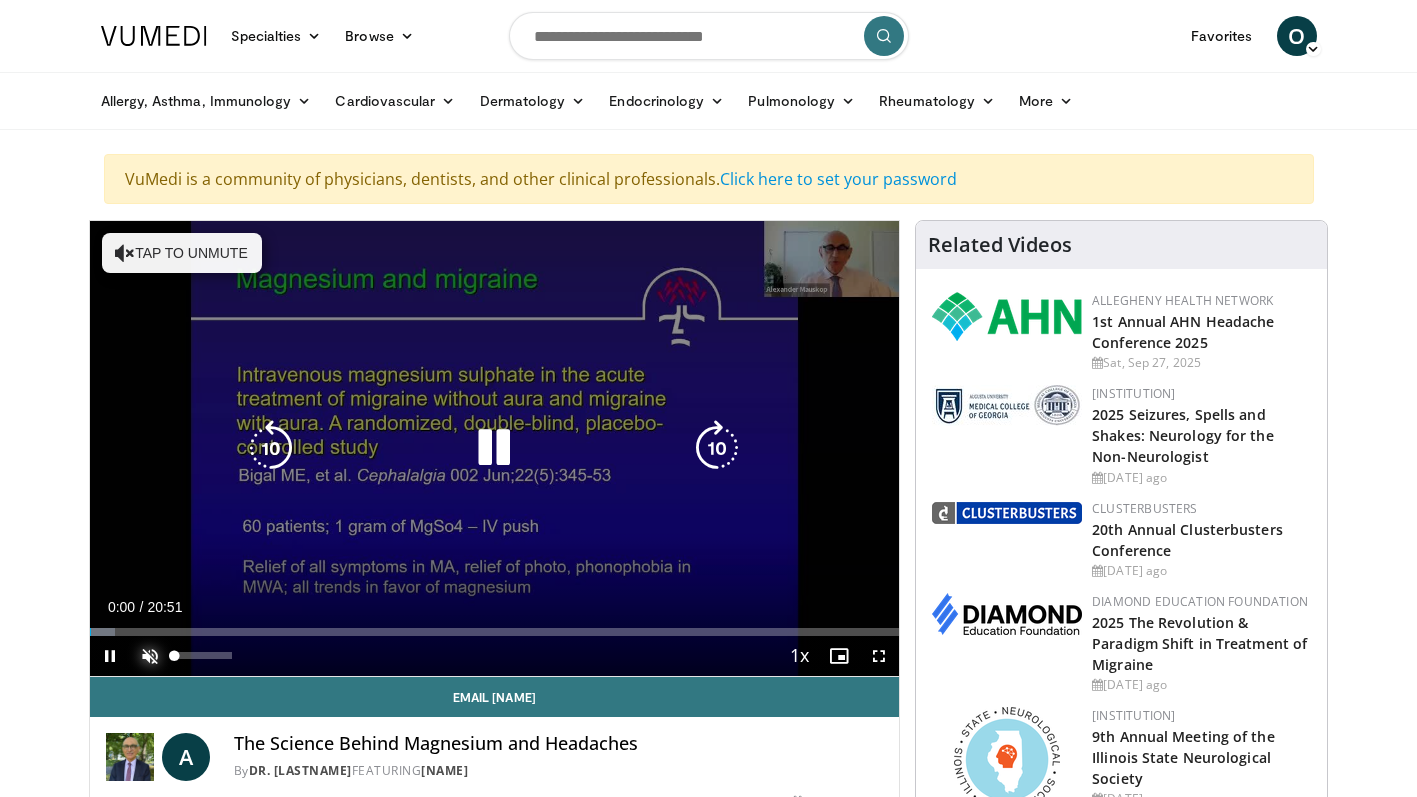 click at bounding box center [150, 656] 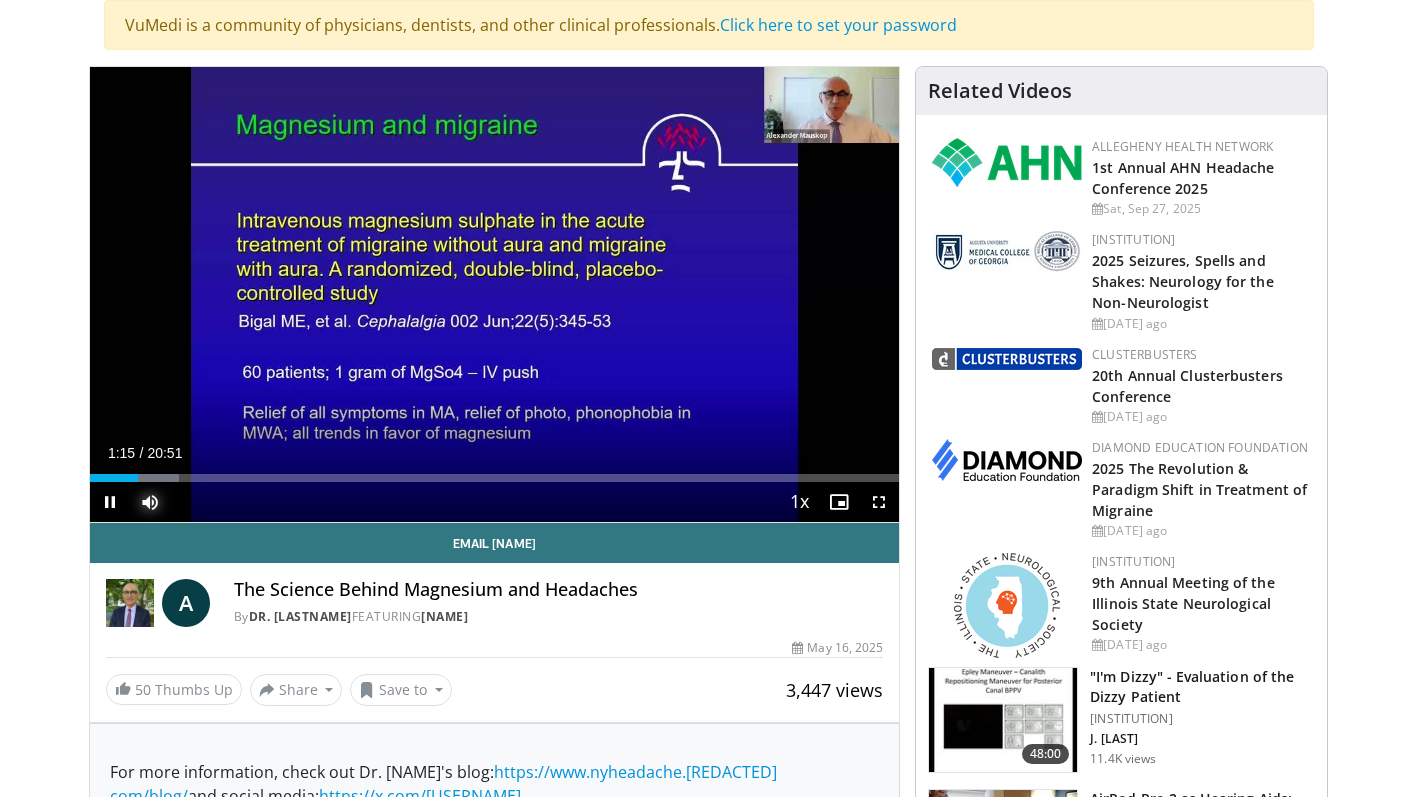 scroll, scrollTop: 200, scrollLeft: 0, axis: vertical 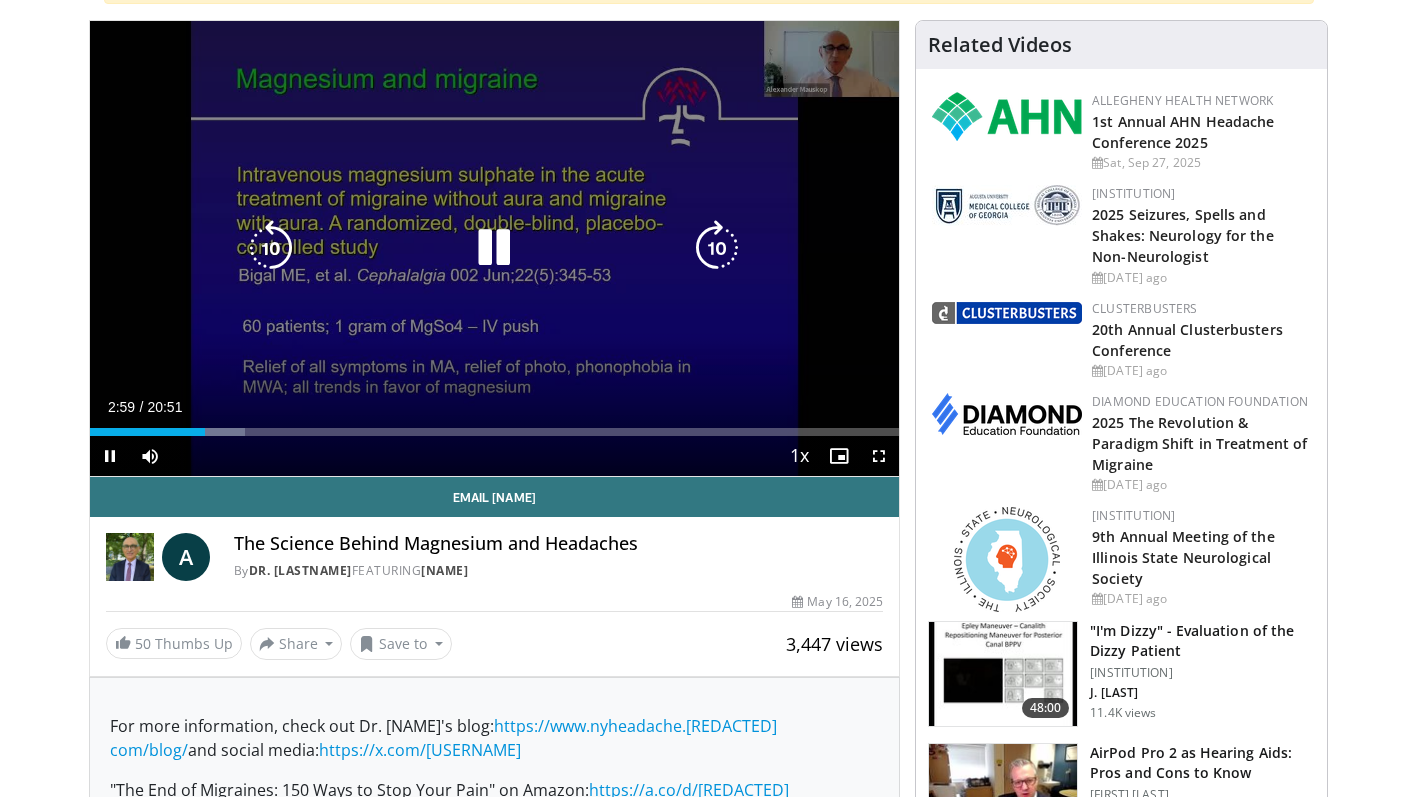 click at bounding box center [271, 248] 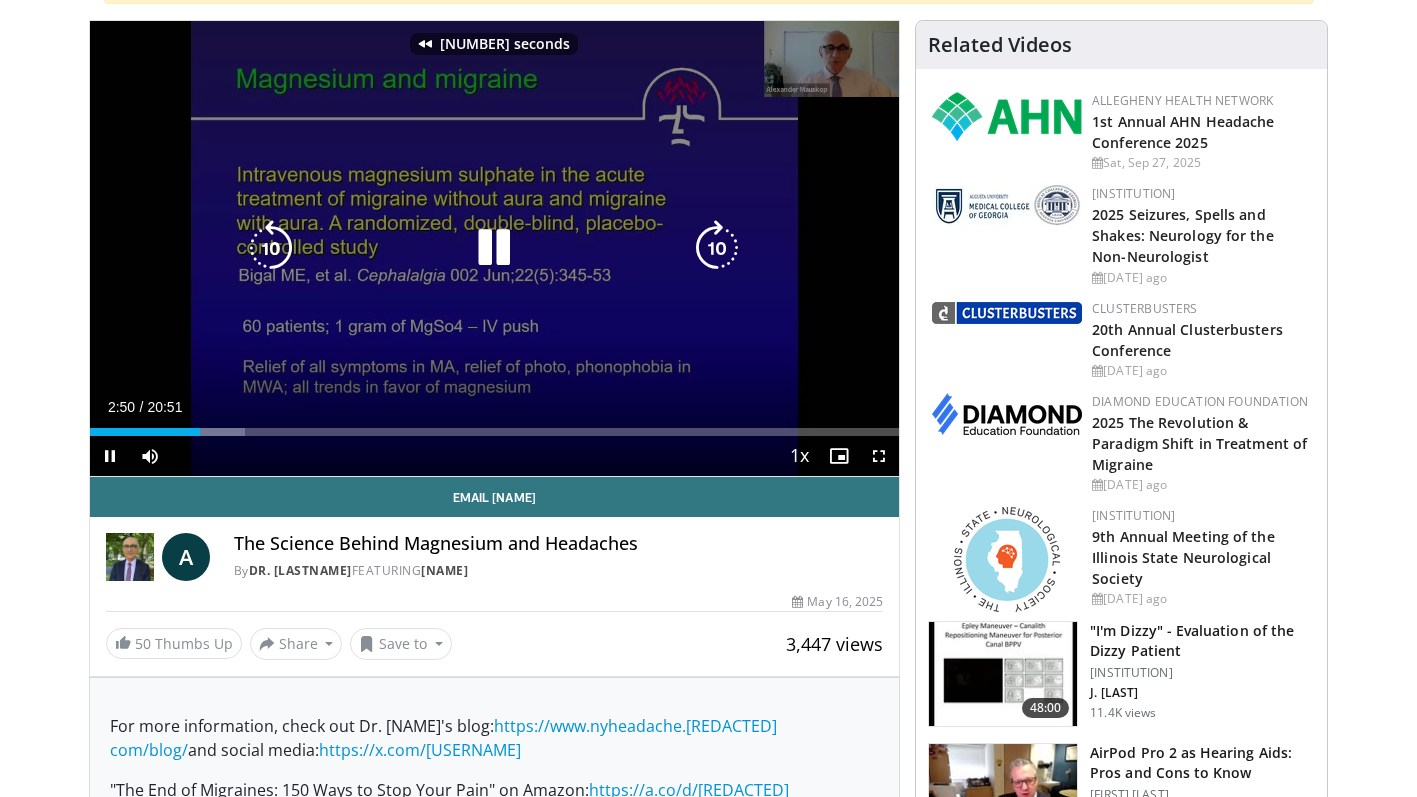 click at bounding box center [271, 248] 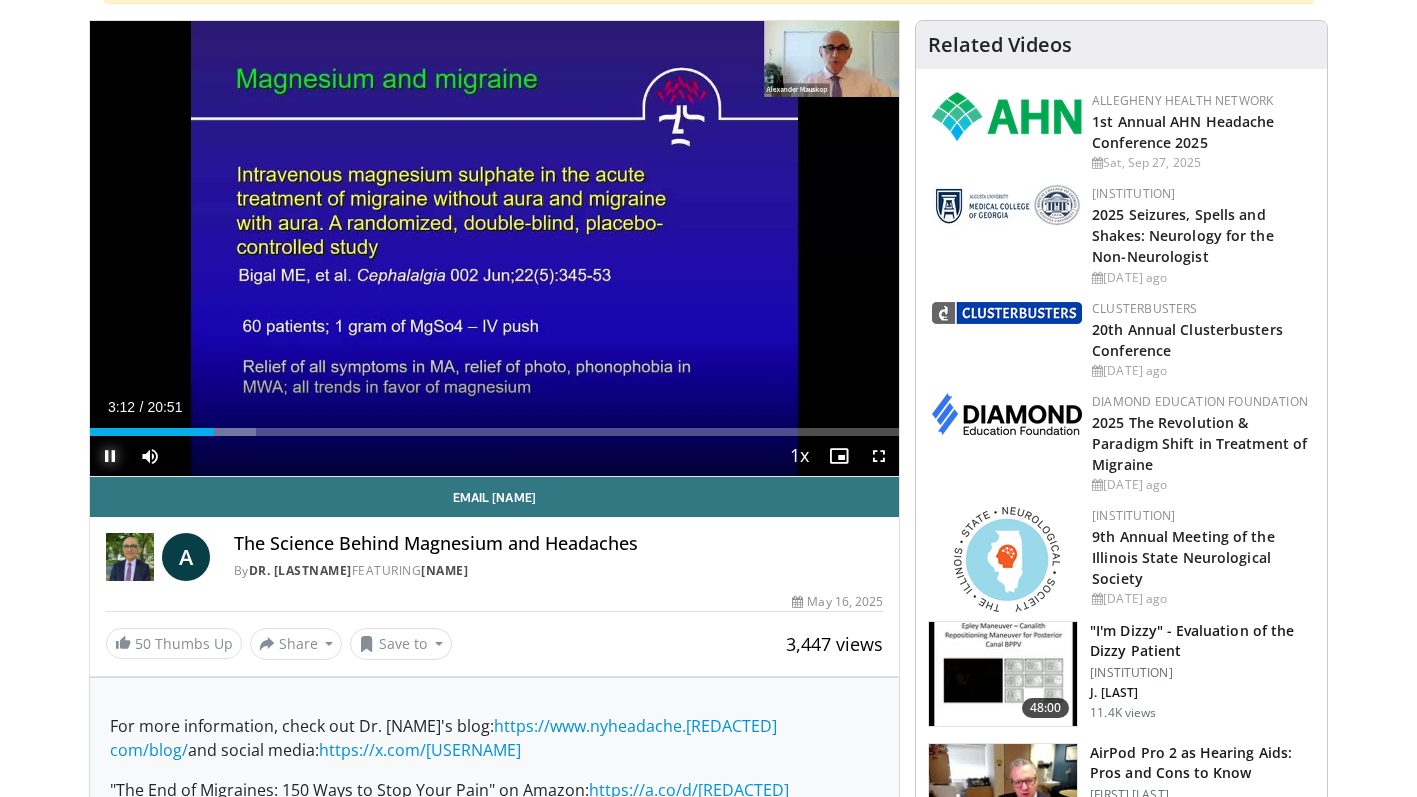 click at bounding box center [110, 456] 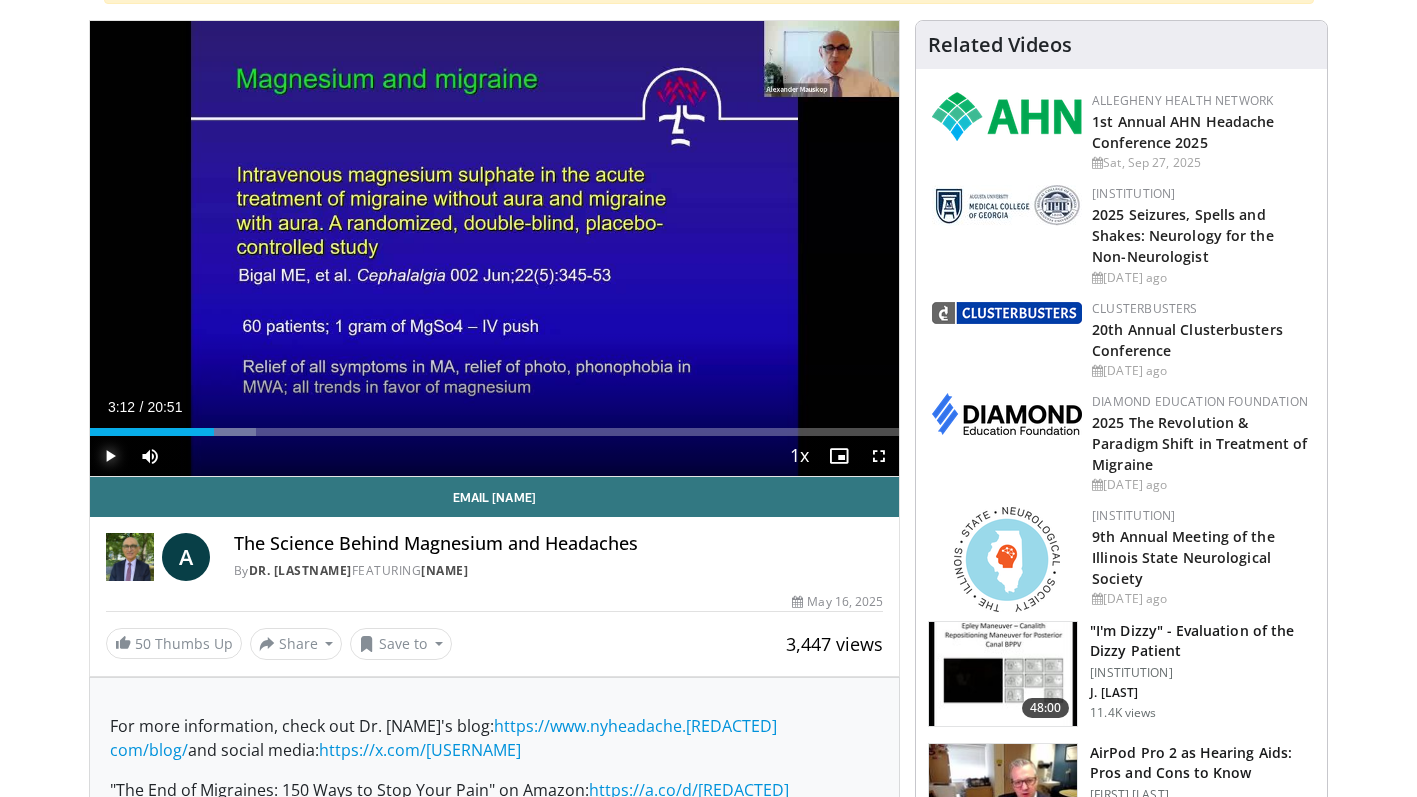 click at bounding box center [110, 456] 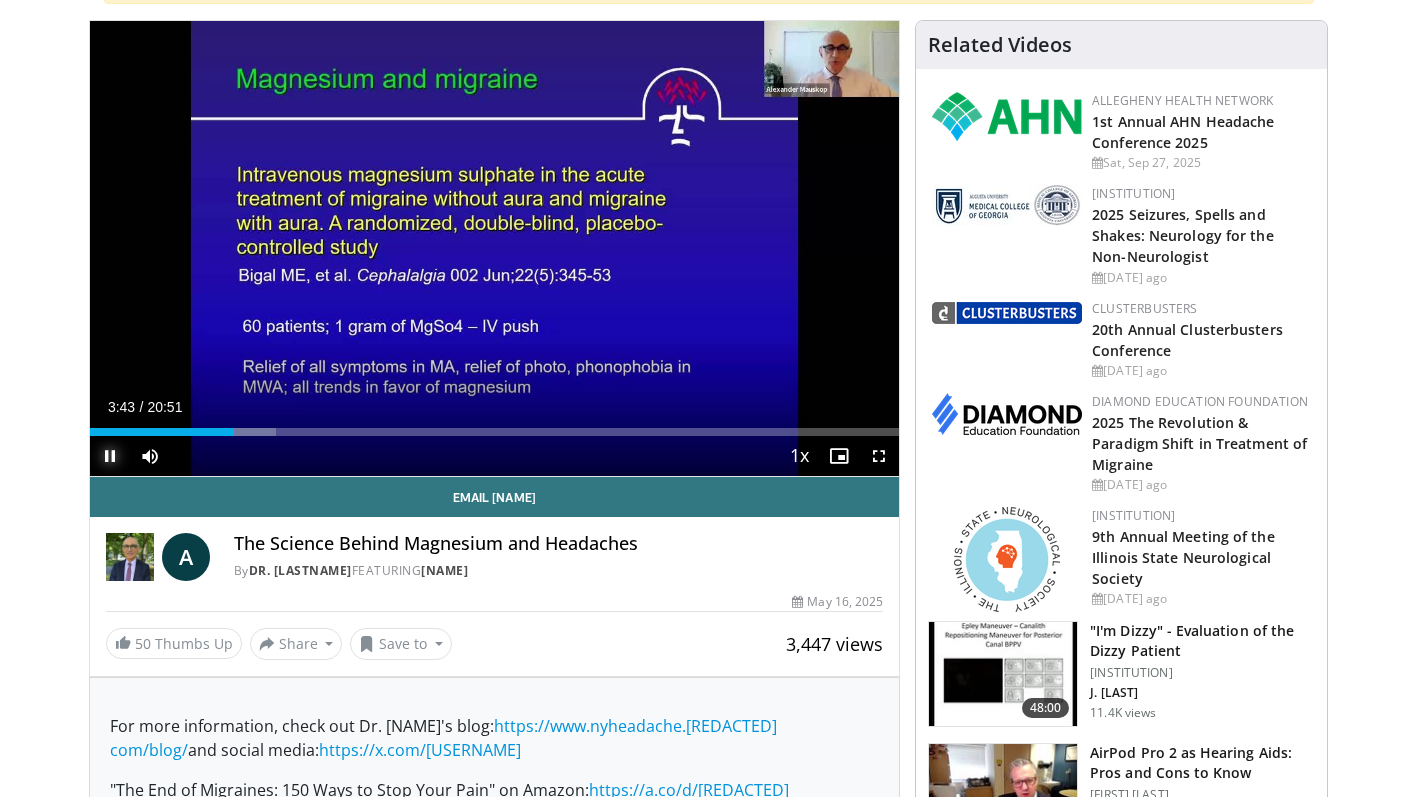 click at bounding box center (110, 456) 